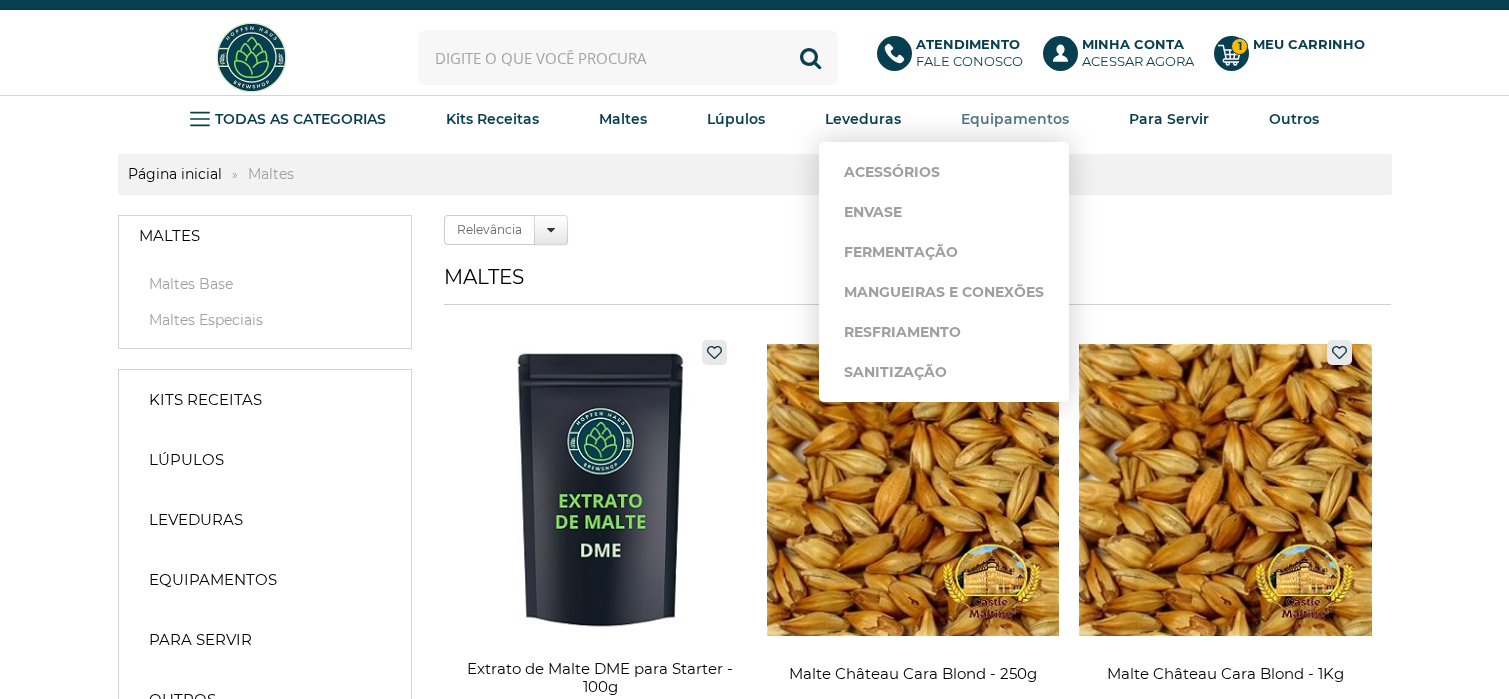 scroll, scrollTop: 0, scrollLeft: 0, axis: both 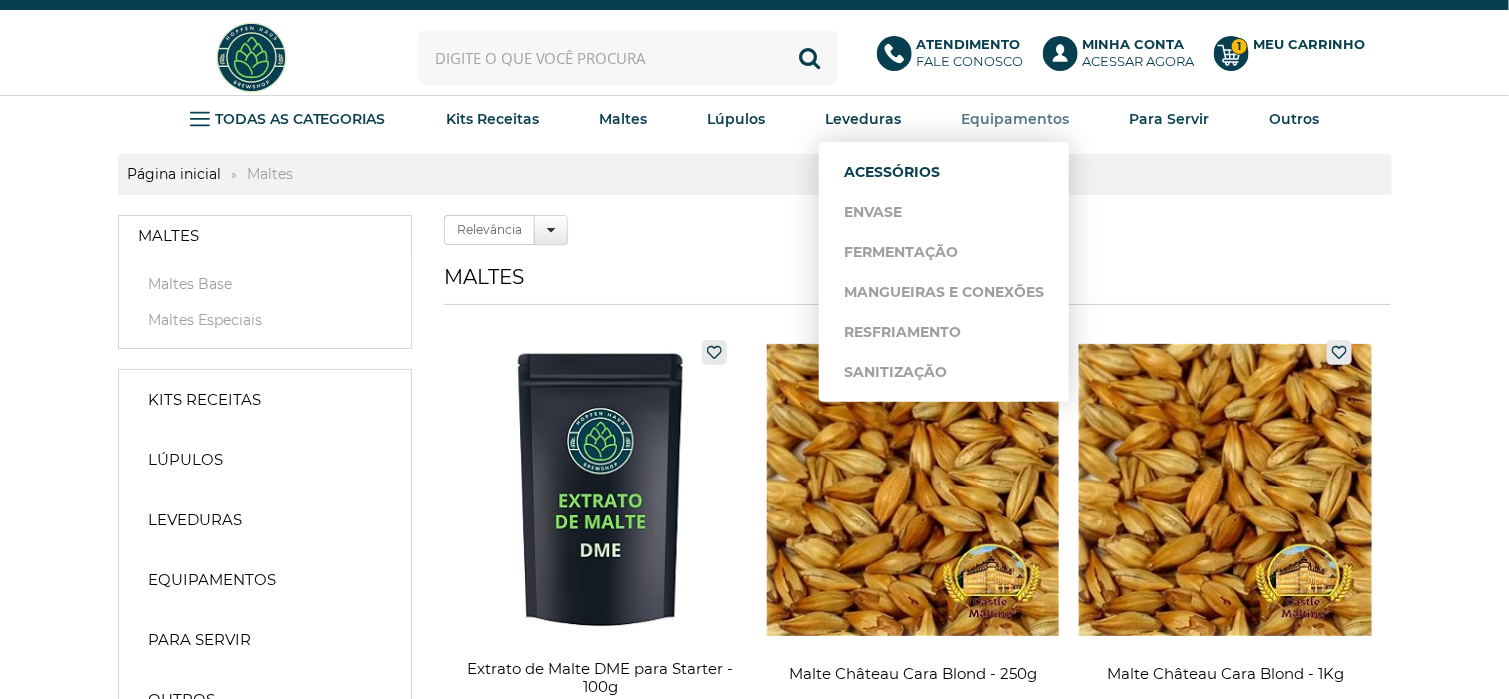 click on "Acessórios" at bounding box center [944, 172] 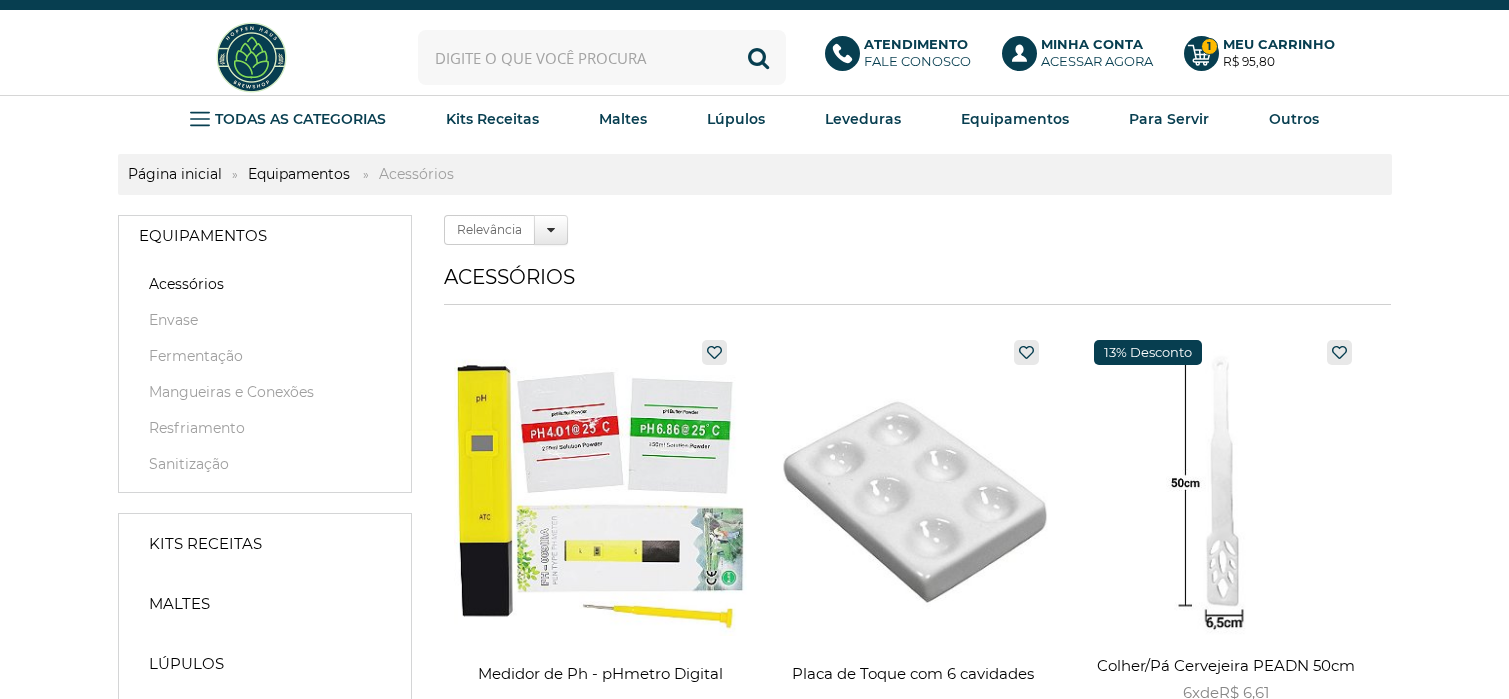 scroll, scrollTop: 0, scrollLeft: 0, axis: both 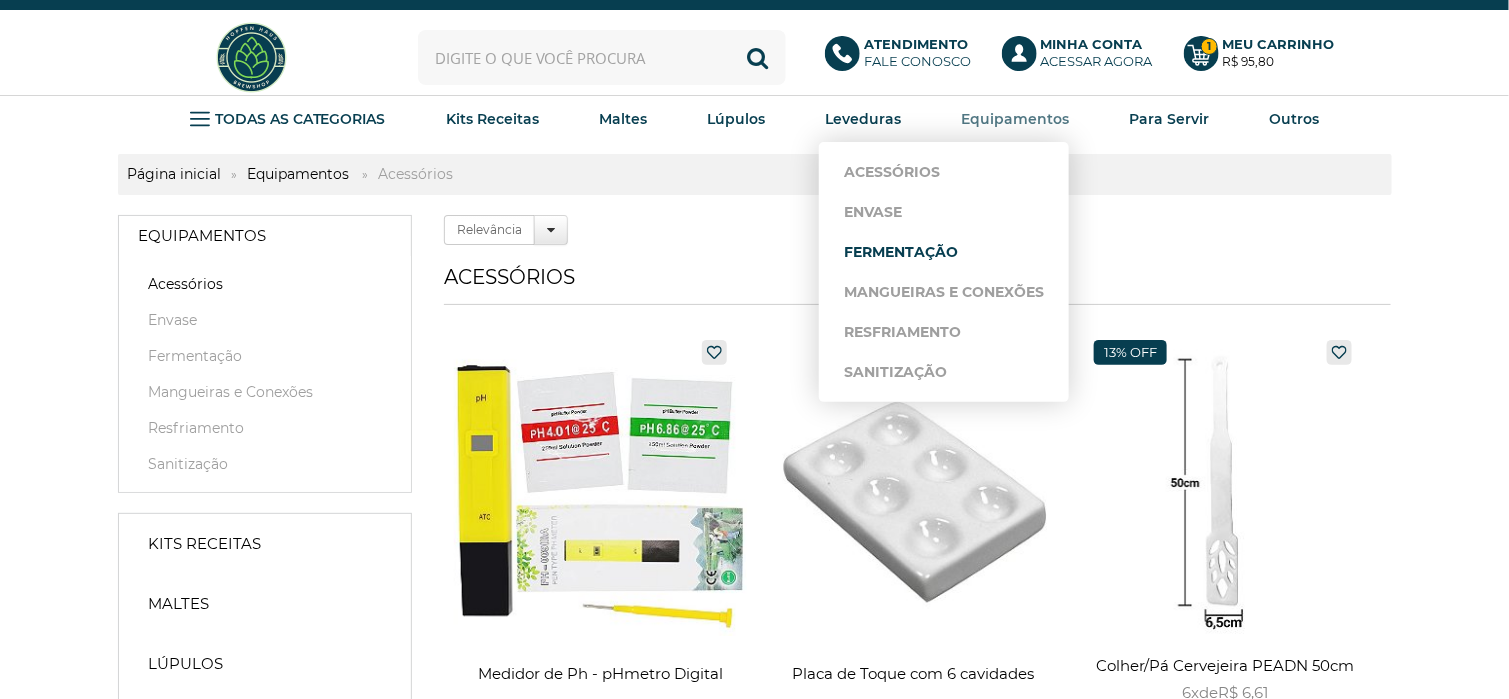 click on "Fermentação" at bounding box center [944, 252] 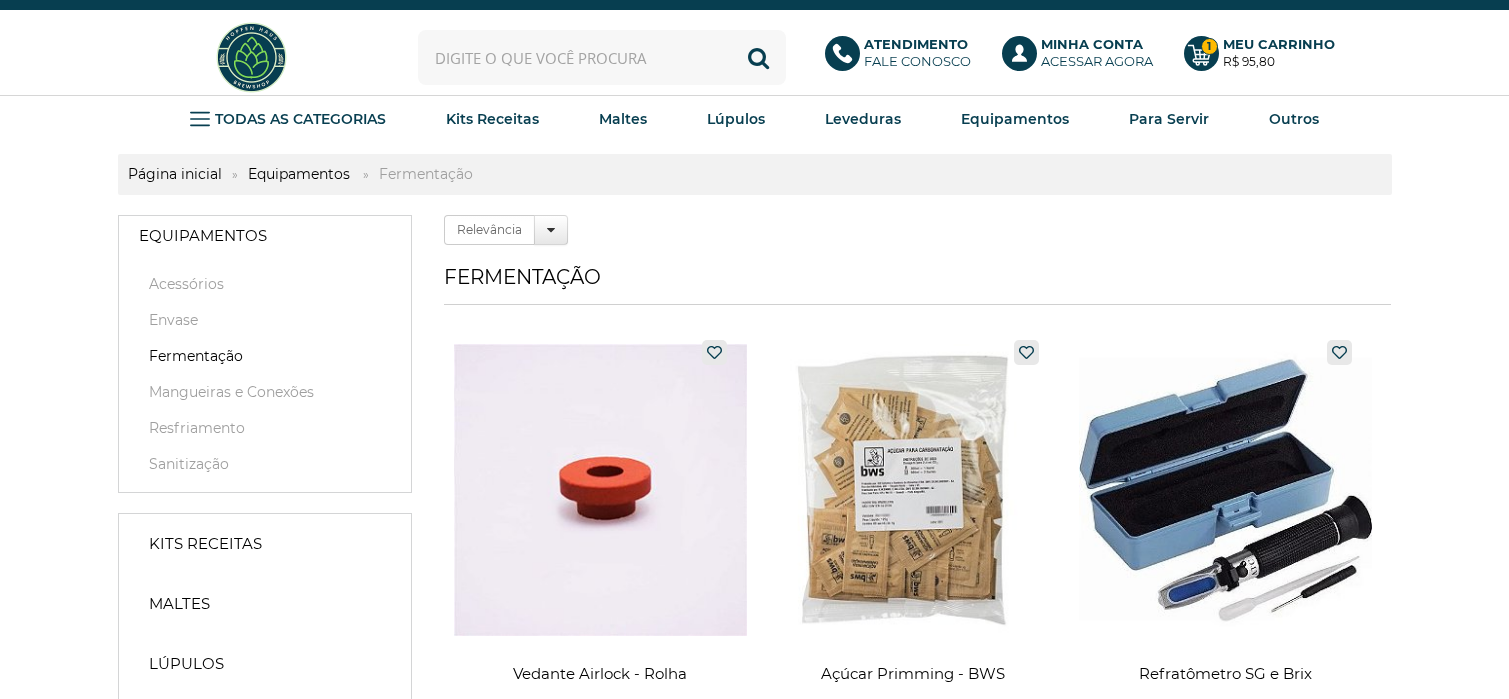 scroll, scrollTop: 0, scrollLeft: 0, axis: both 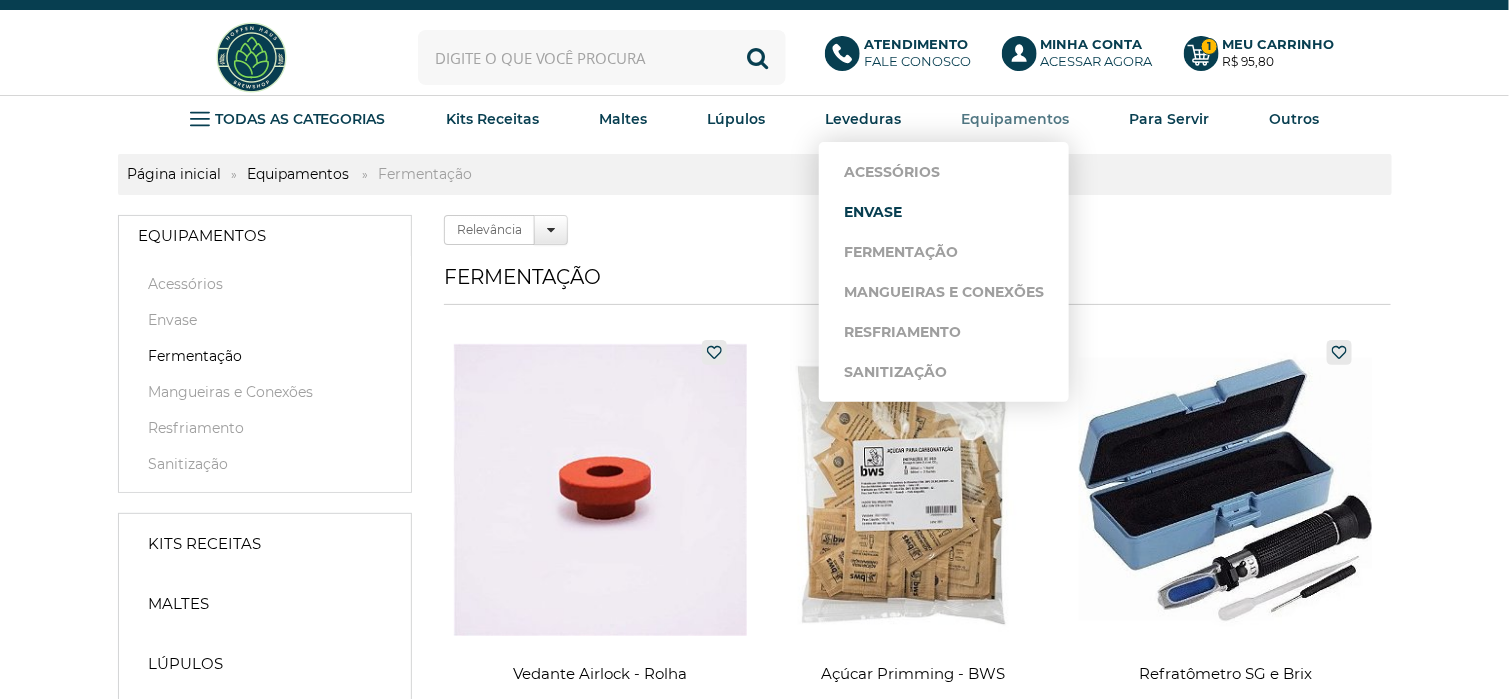 click on "Envase" at bounding box center (944, 212) 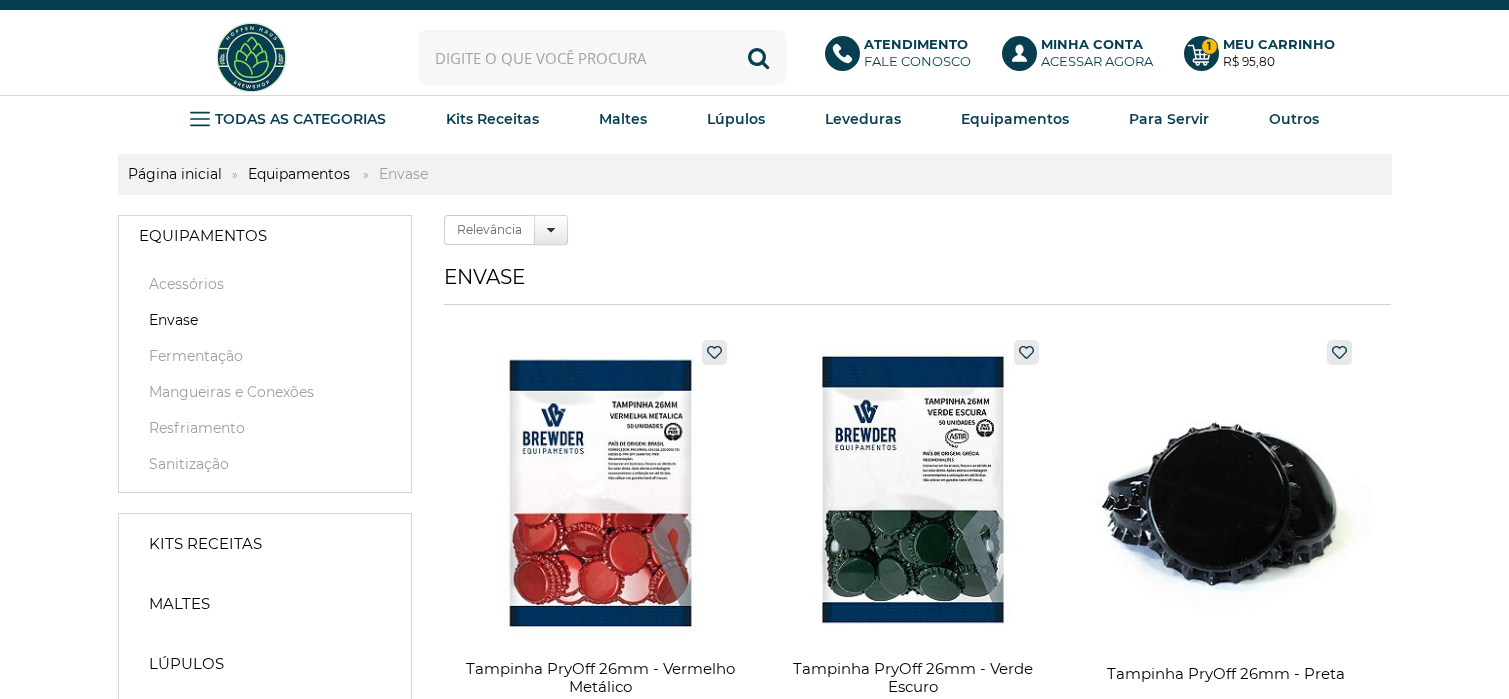 scroll, scrollTop: 0, scrollLeft: 0, axis: both 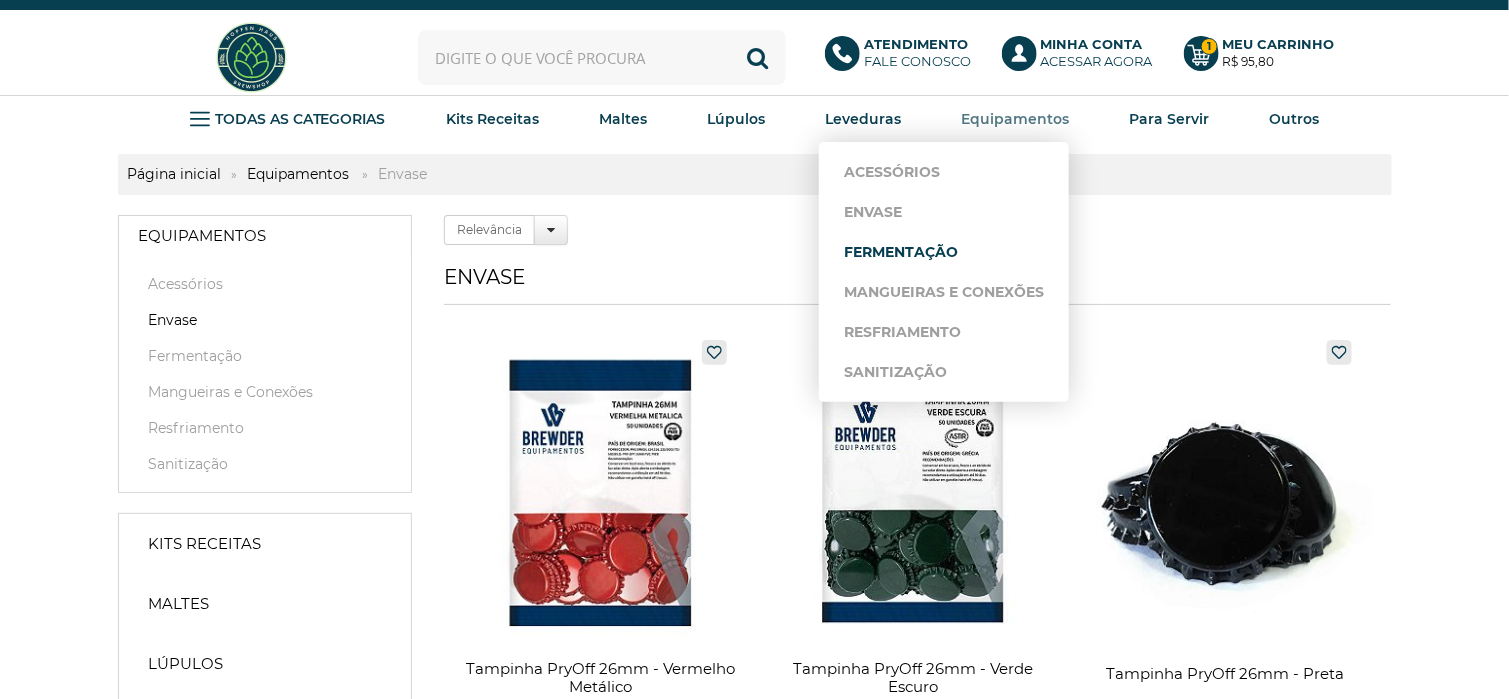click on "Fermentação" at bounding box center [944, 252] 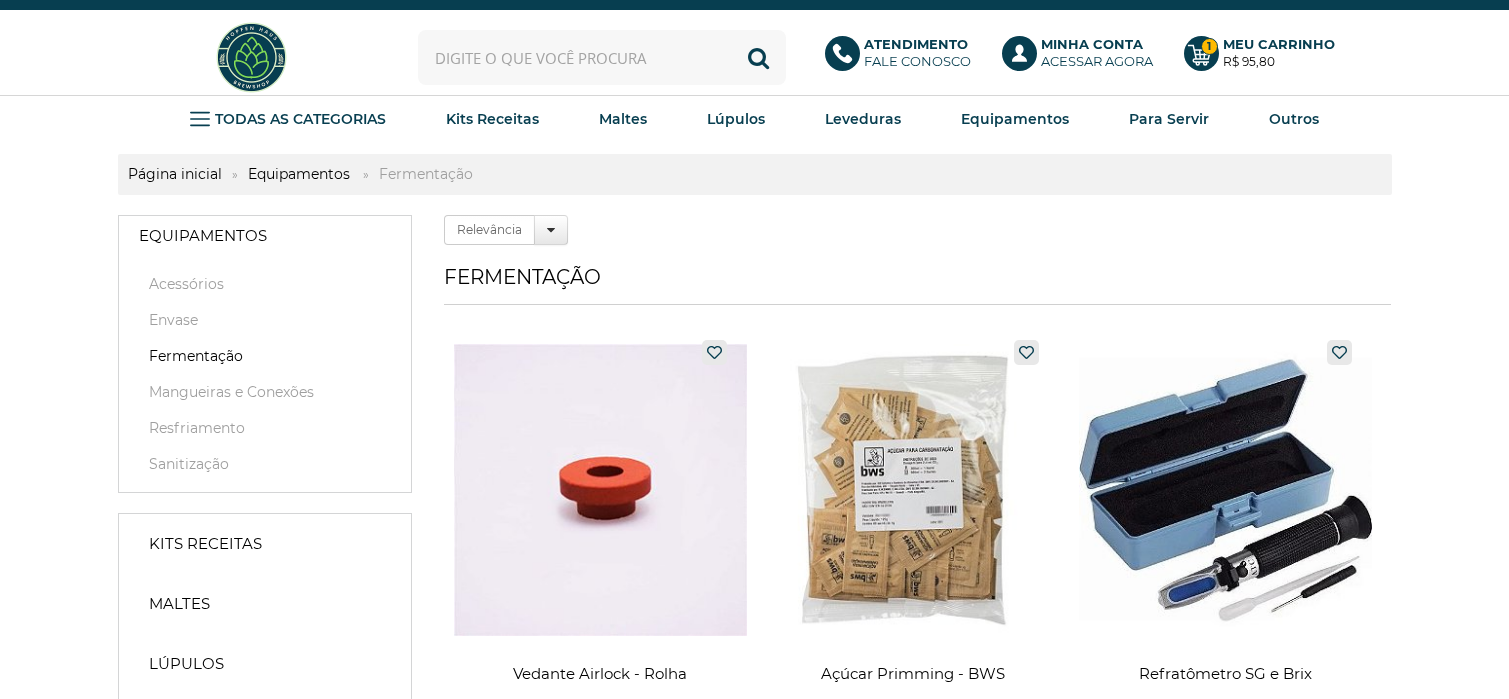 scroll, scrollTop: 0, scrollLeft: 0, axis: both 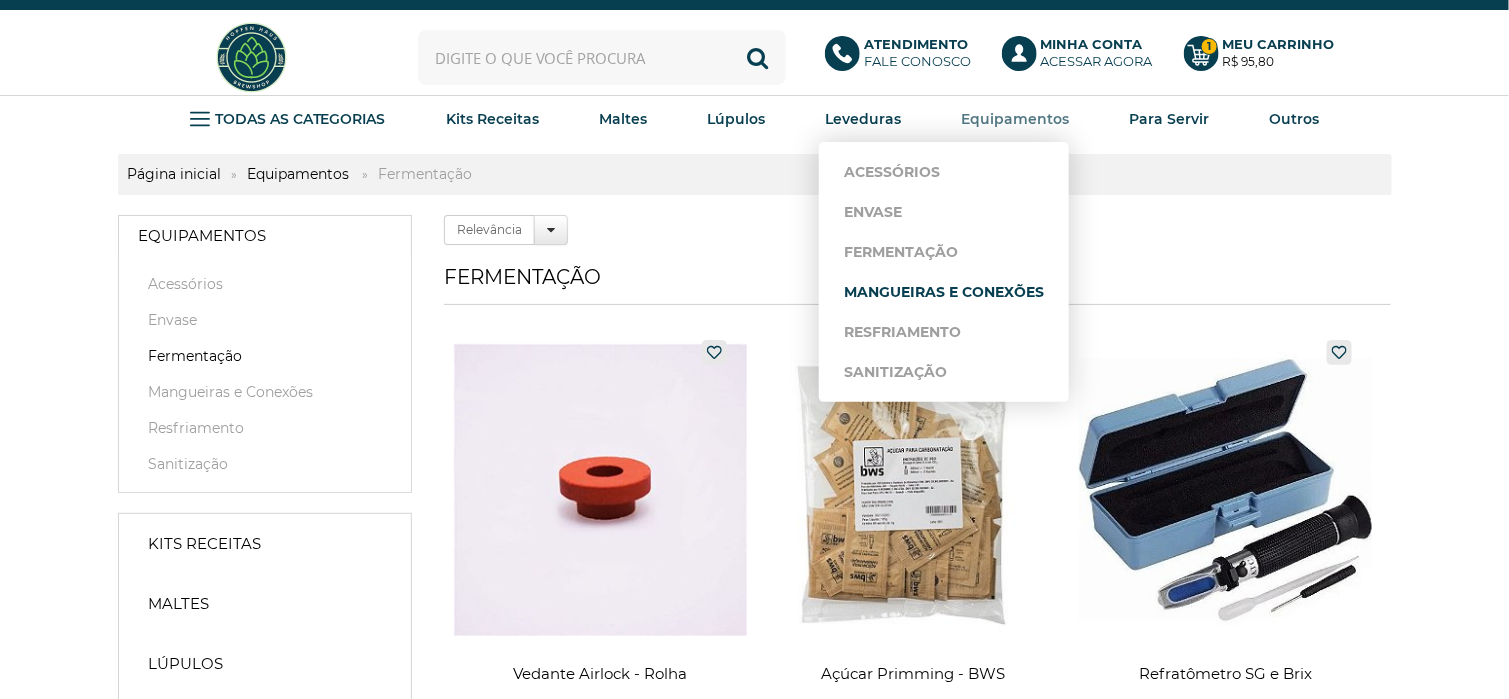 click on "Mangueiras e Conexões" at bounding box center (944, 292) 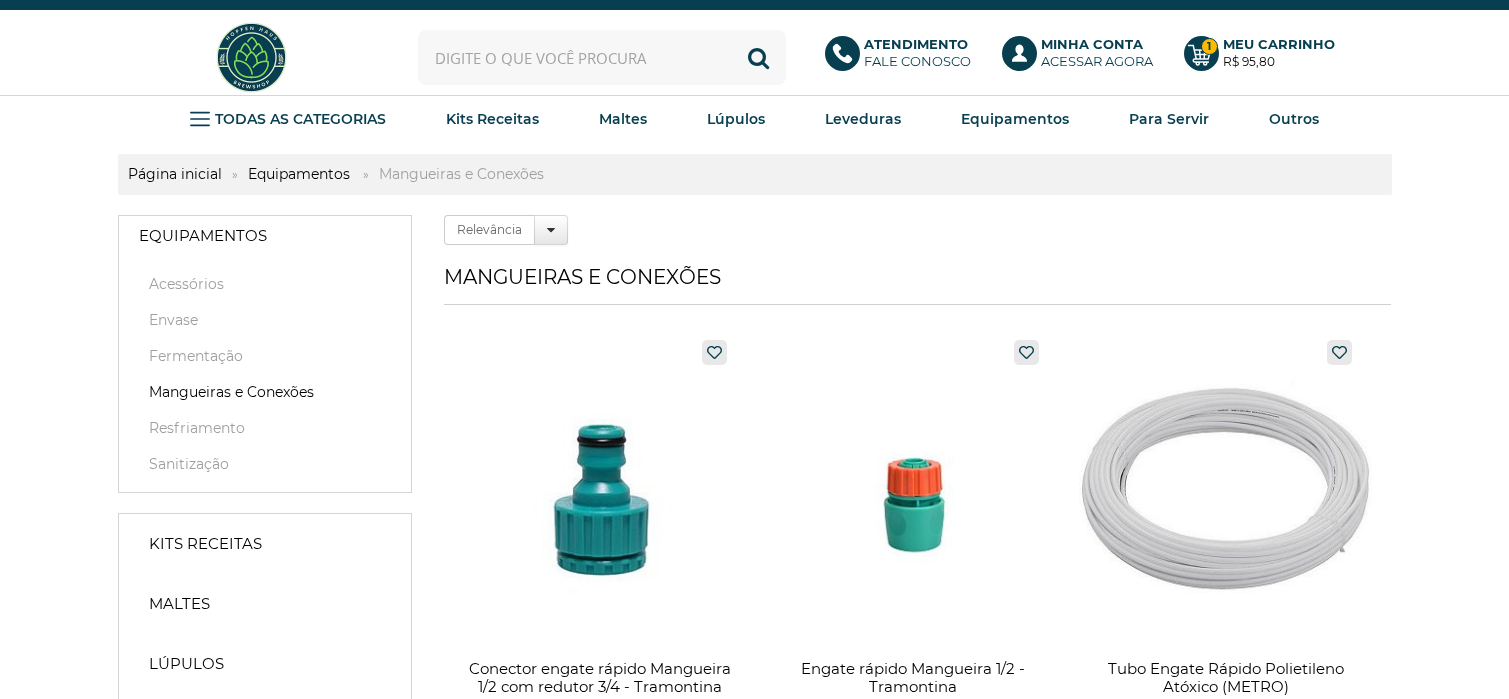 scroll, scrollTop: 0, scrollLeft: 0, axis: both 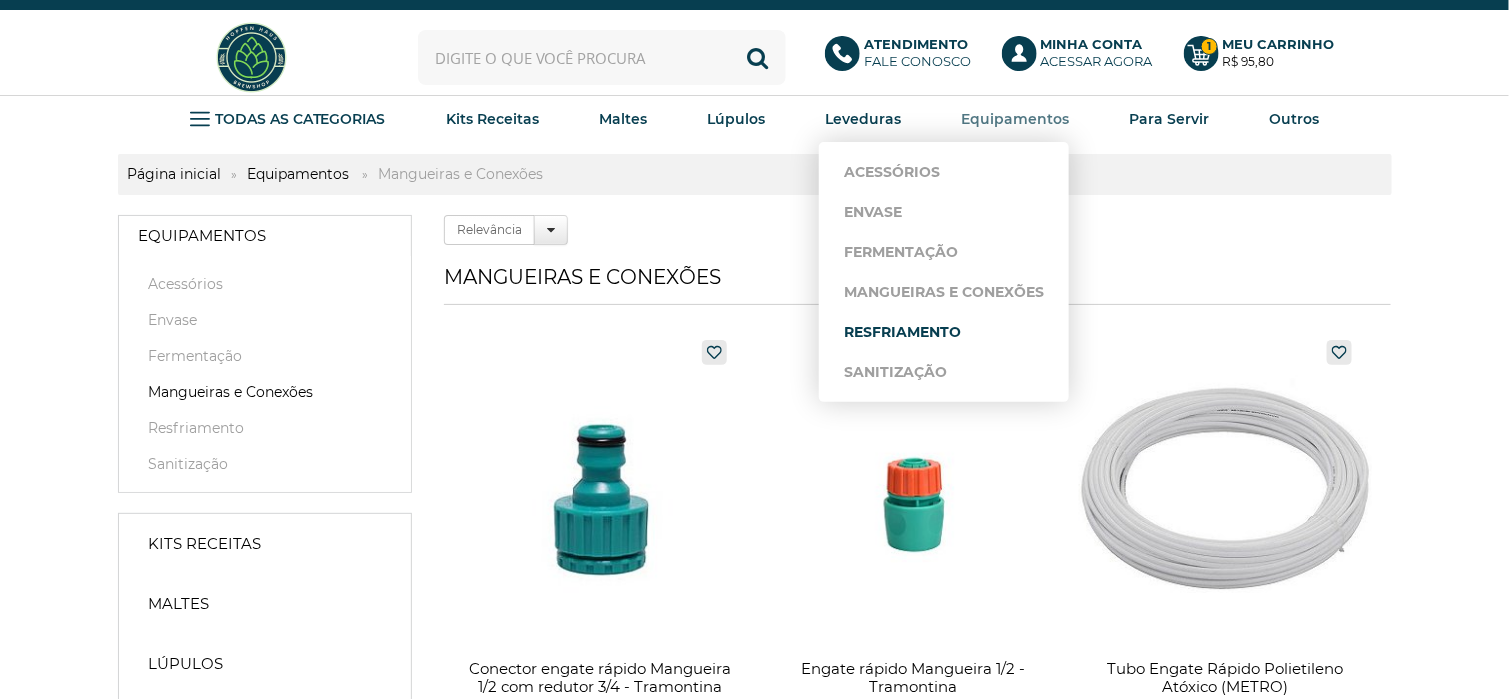 click on "Resfriamento" at bounding box center (944, 332) 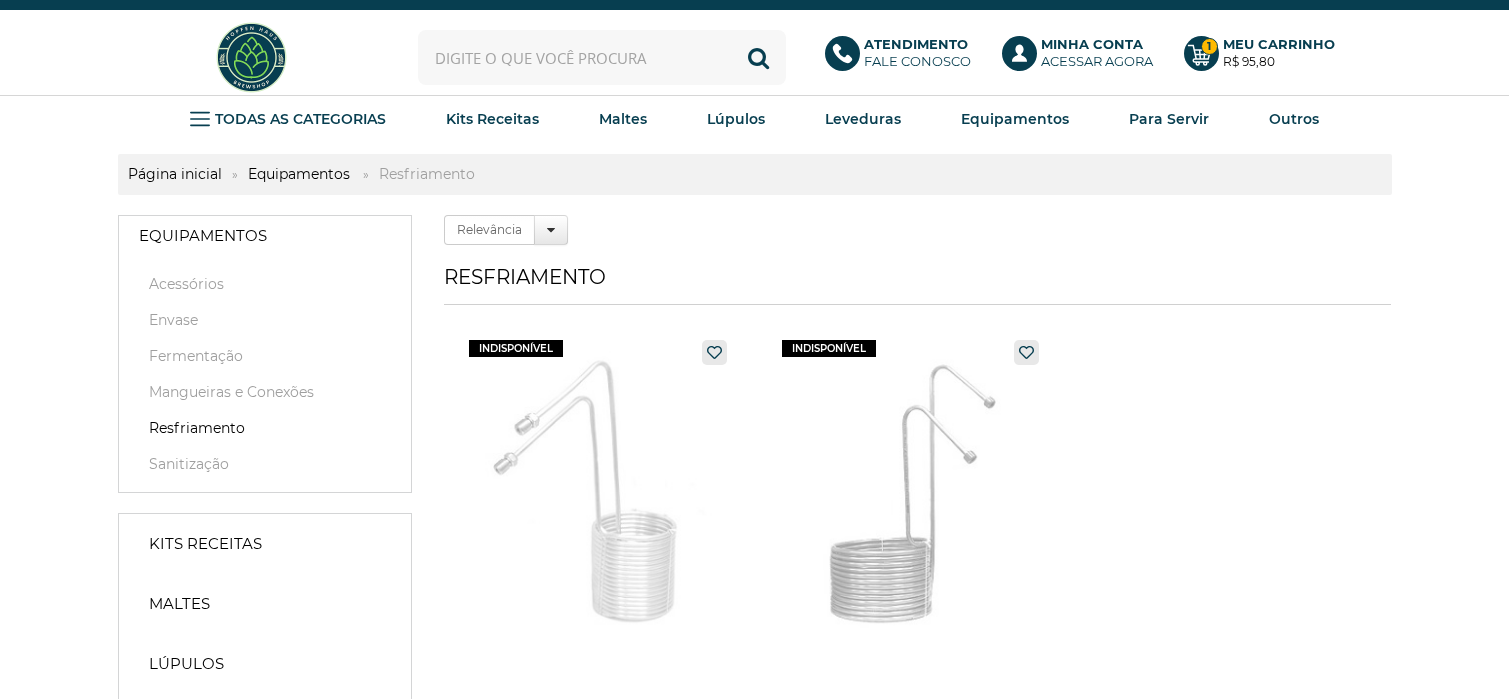 scroll, scrollTop: 0, scrollLeft: 0, axis: both 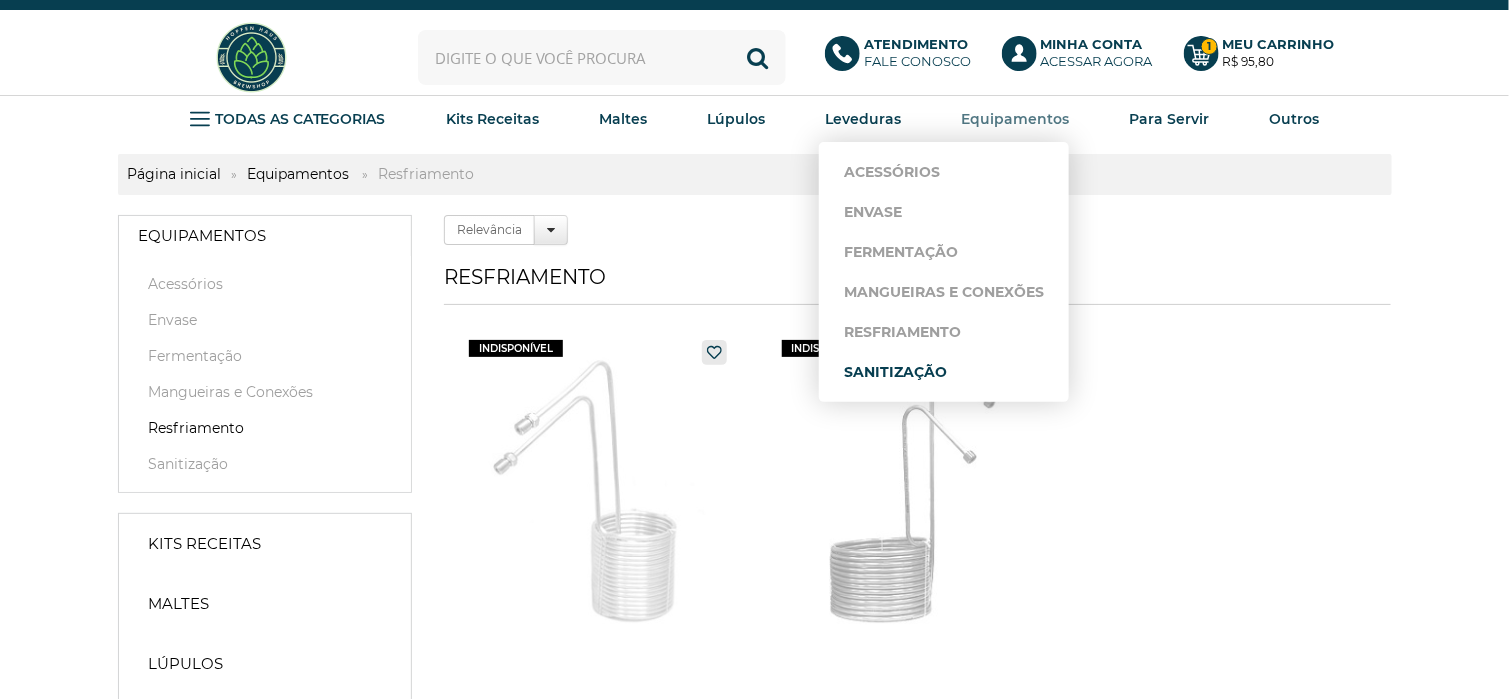 click on "Sanitização" at bounding box center [944, 372] 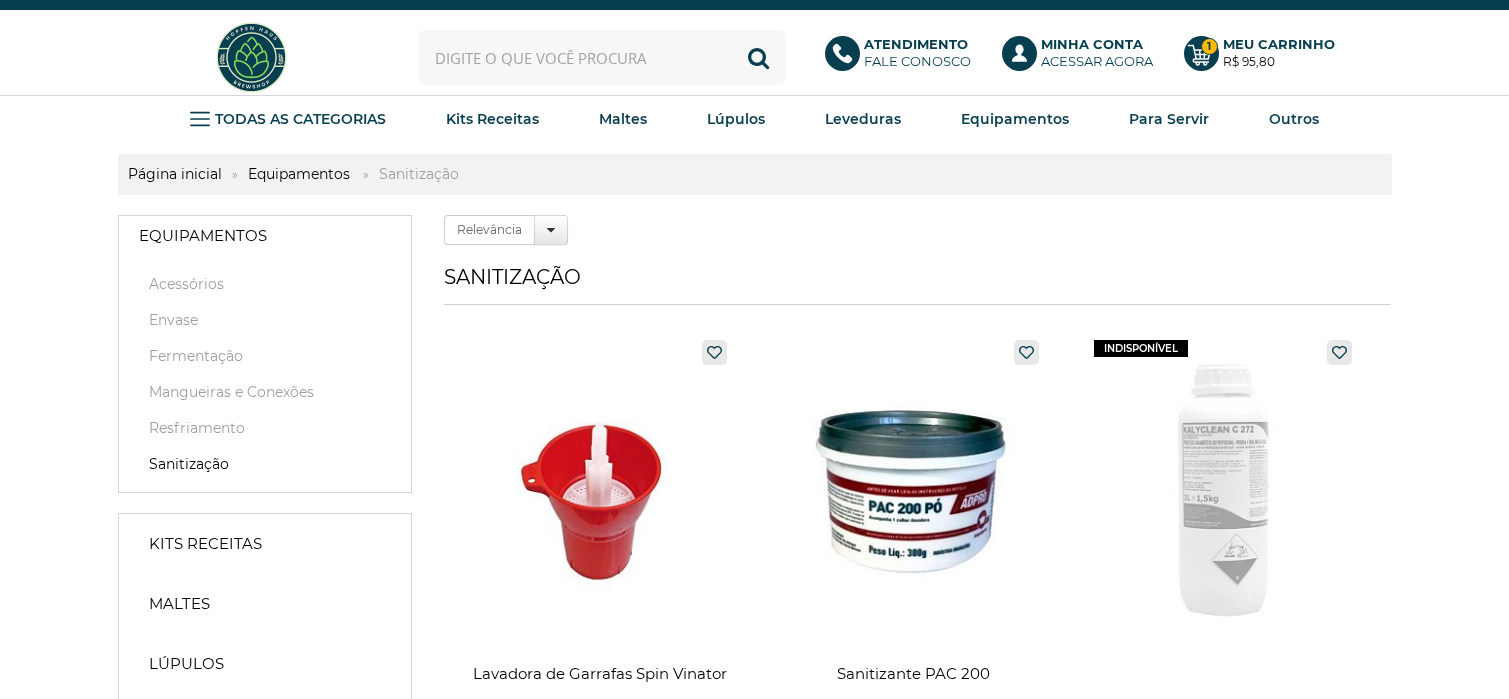 scroll, scrollTop: 0, scrollLeft: 0, axis: both 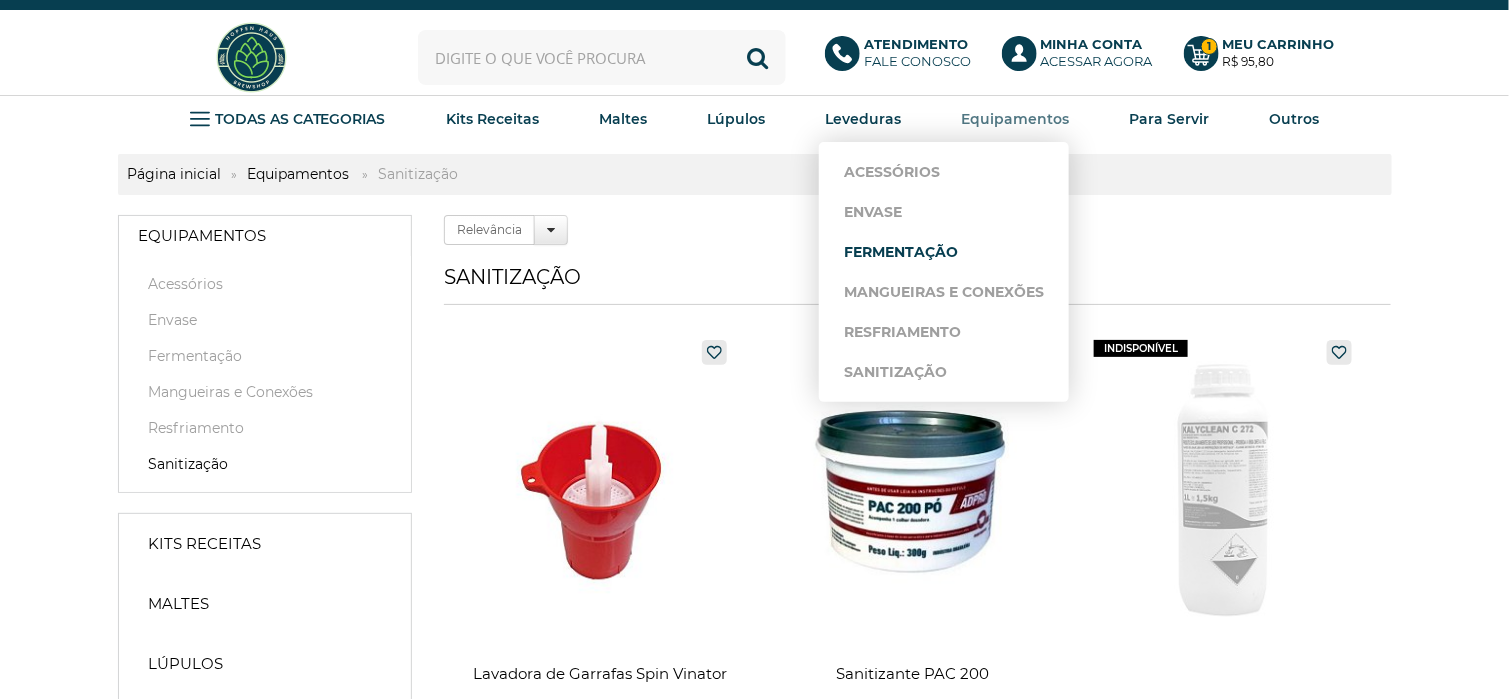 click on "Fermentação" at bounding box center (944, 252) 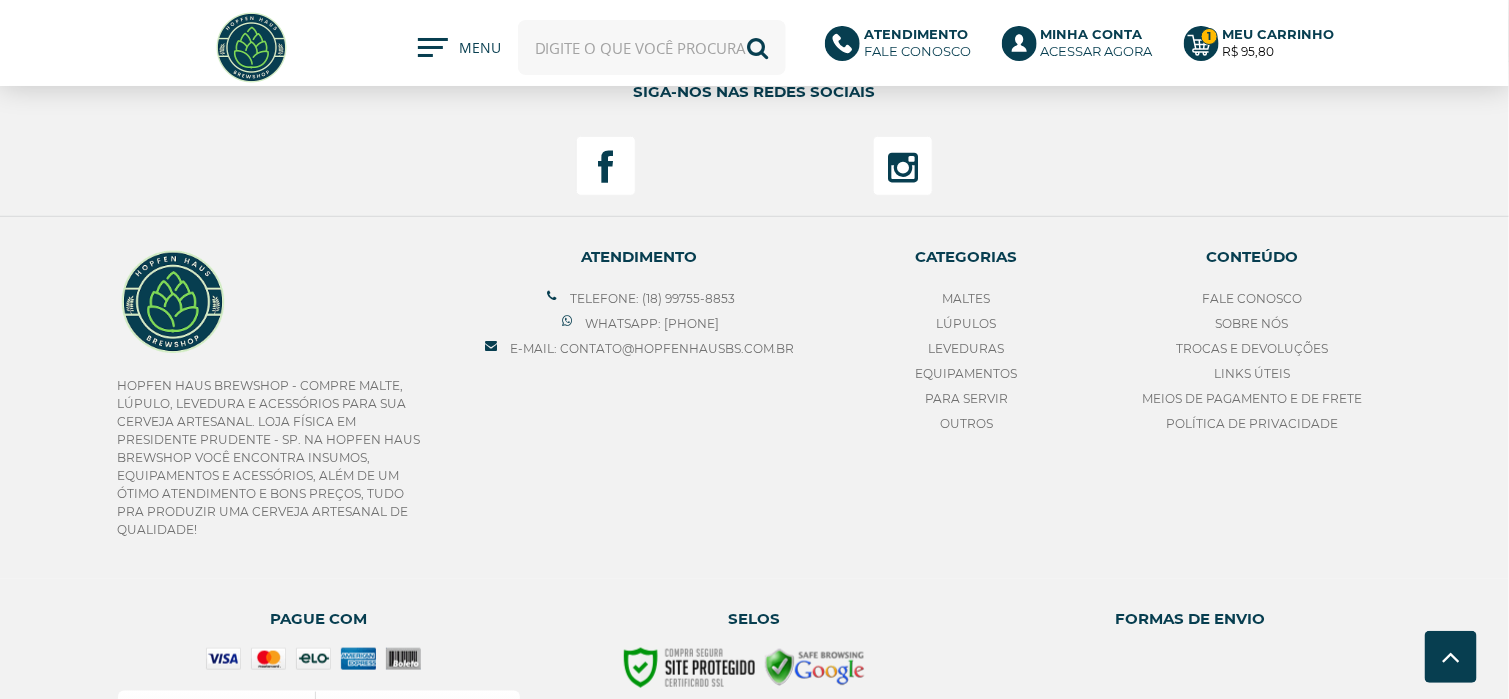 scroll, scrollTop: 6200, scrollLeft: 0, axis: vertical 